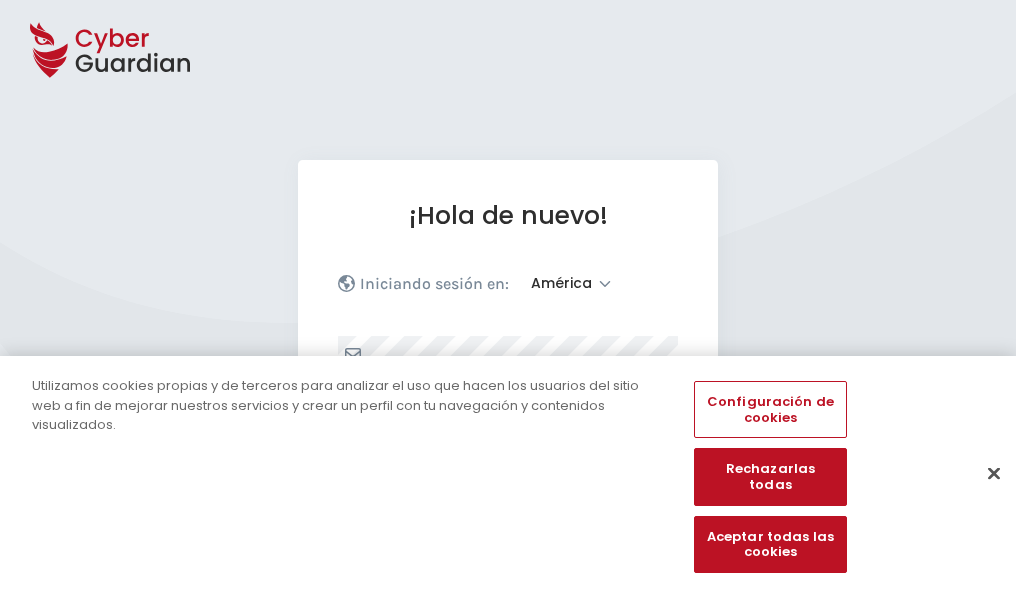 select on "América" 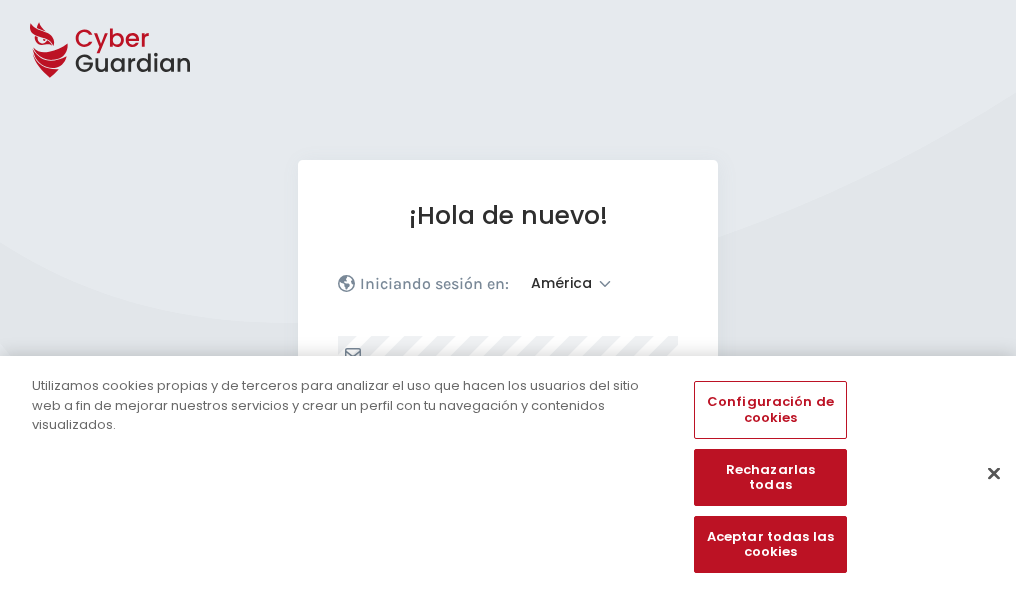 scroll, scrollTop: 261, scrollLeft: 0, axis: vertical 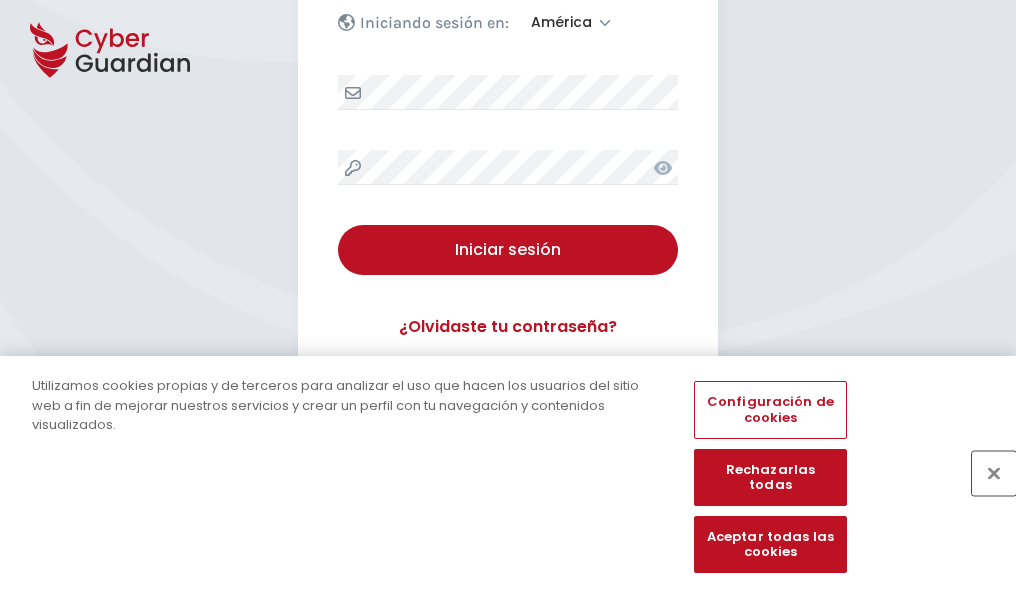 click at bounding box center [994, 473] 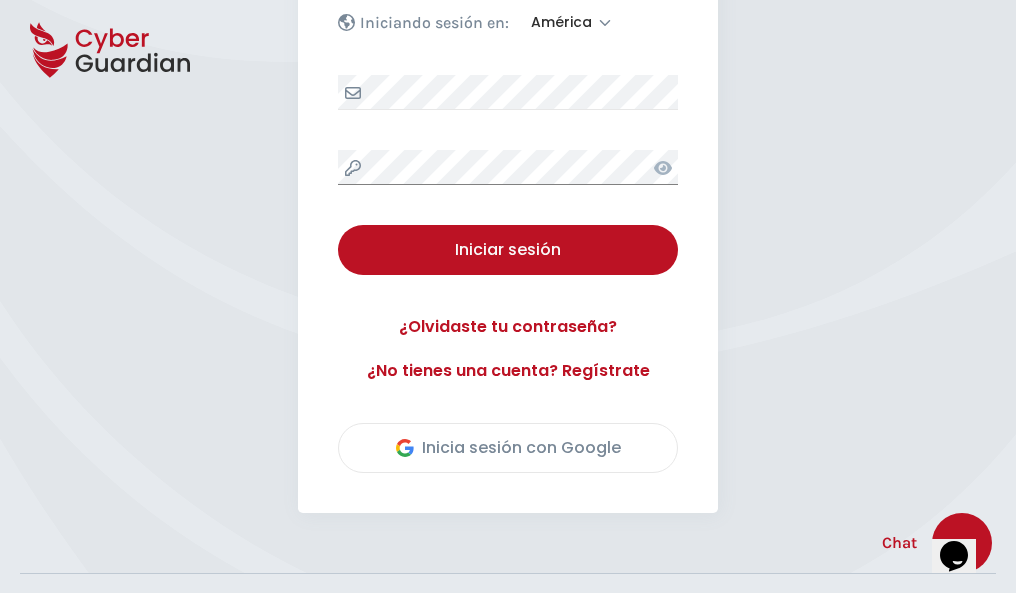 scroll, scrollTop: 454, scrollLeft: 0, axis: vertical 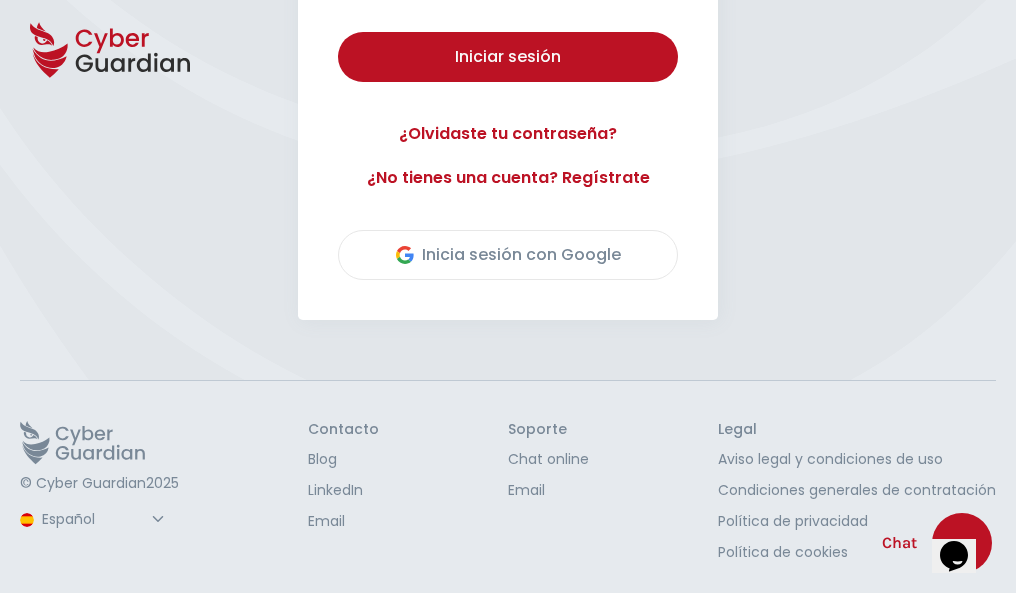 type 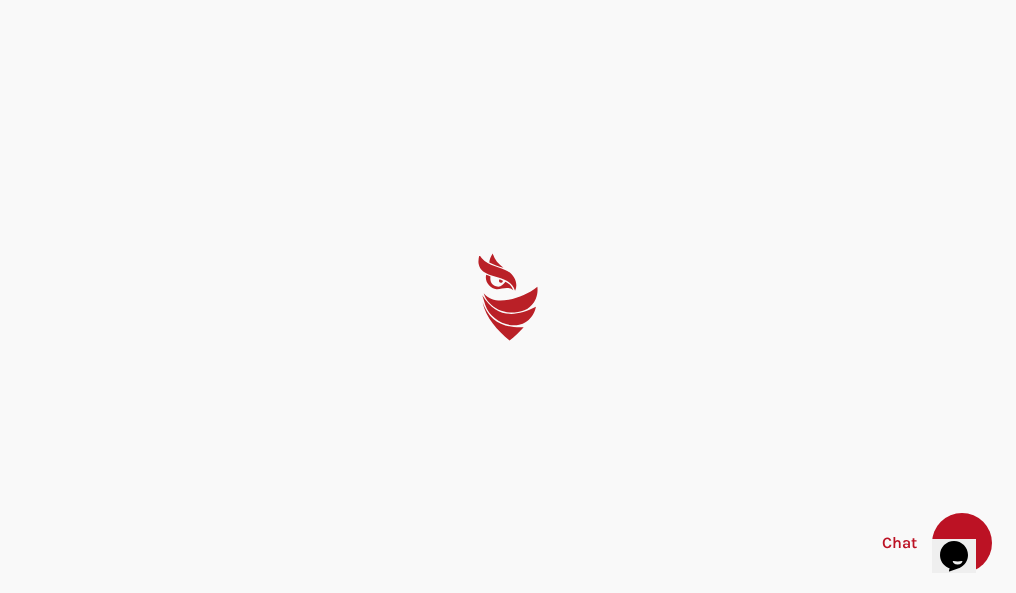 scroll, scrollTop: 0, scrollLeft: 0, axis: both 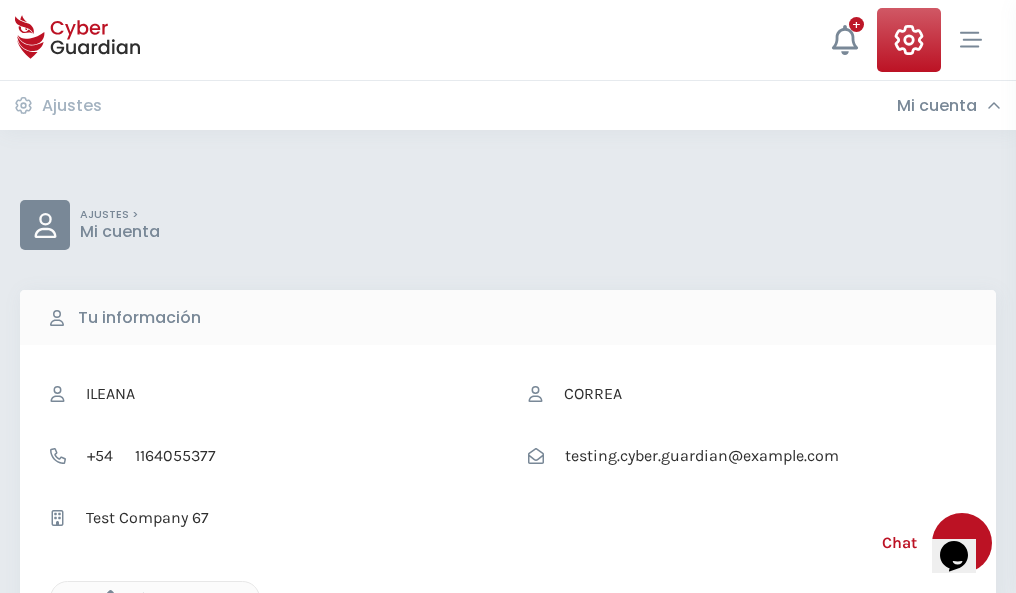 click 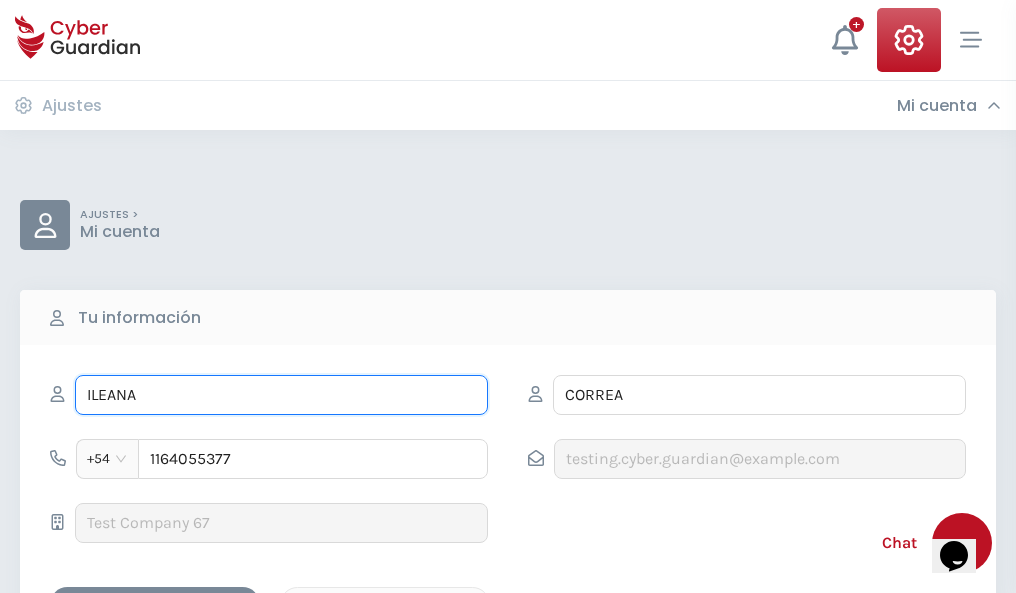 click on "ILEANA" at bounding box center (281, 395) 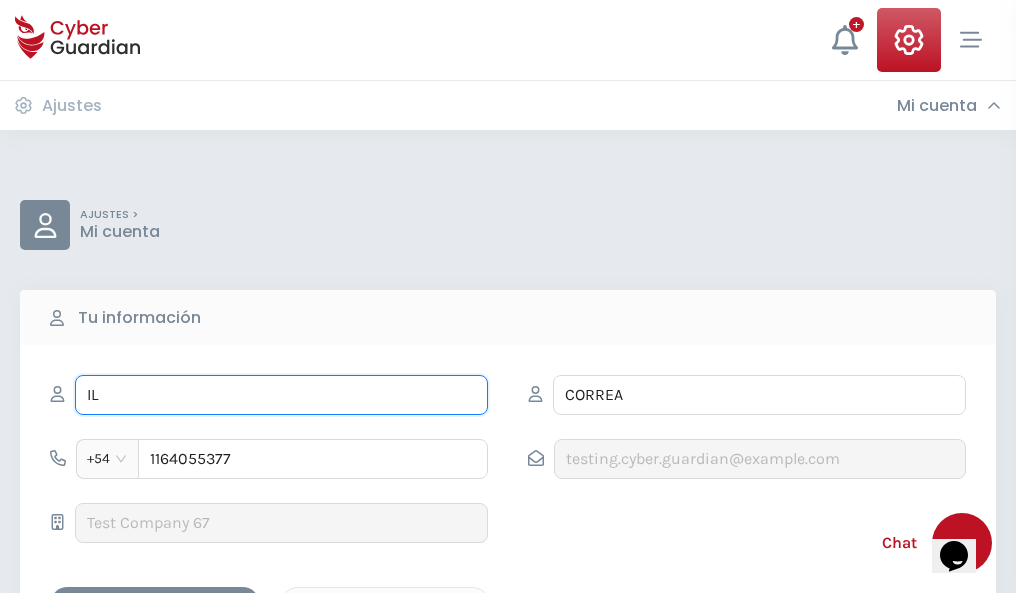 type on "I" 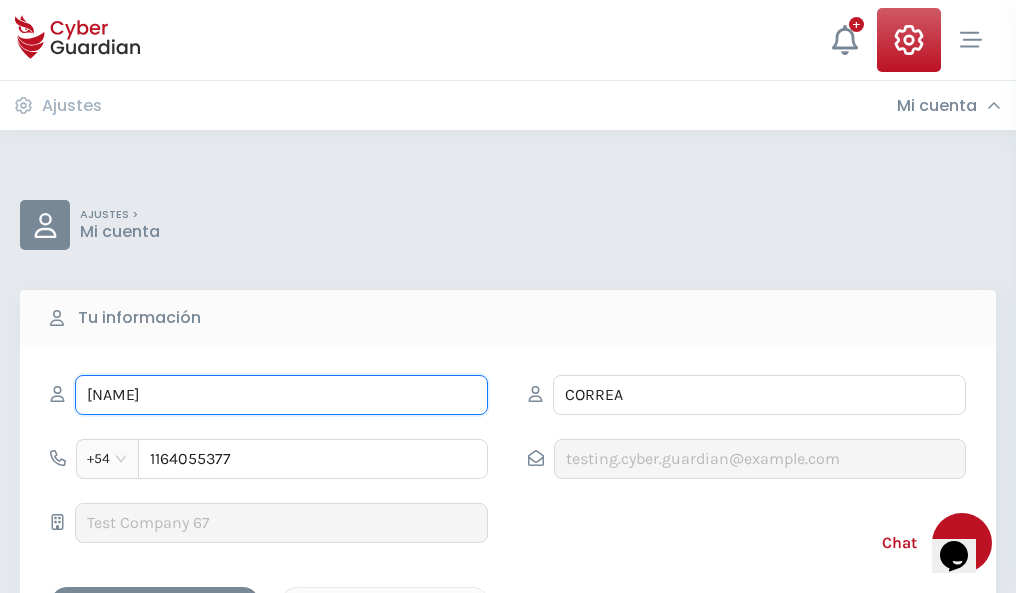 type on "Vasco" 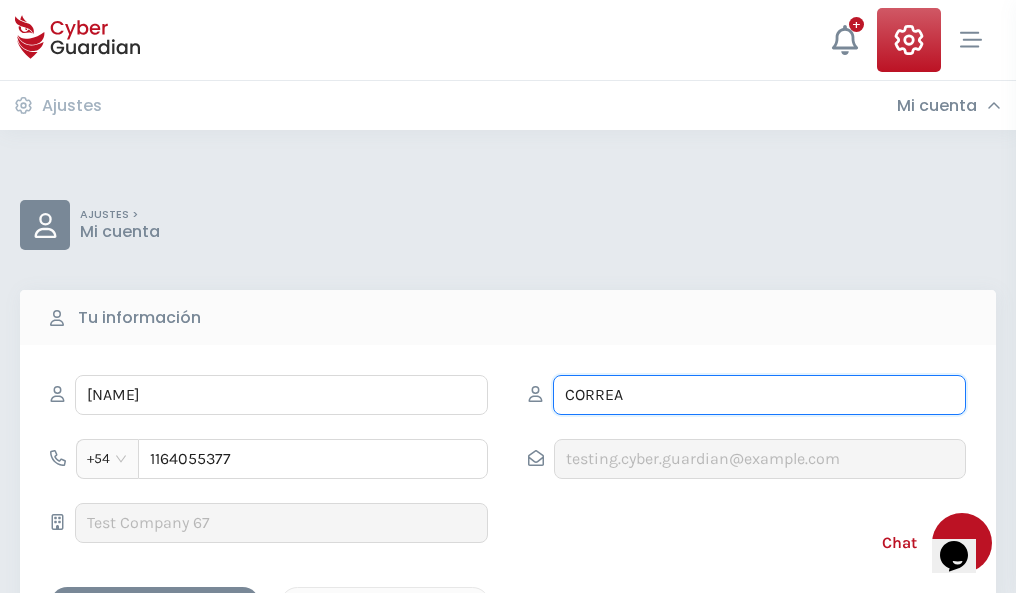 click on "CORREA" at bounding box center (759, 395) 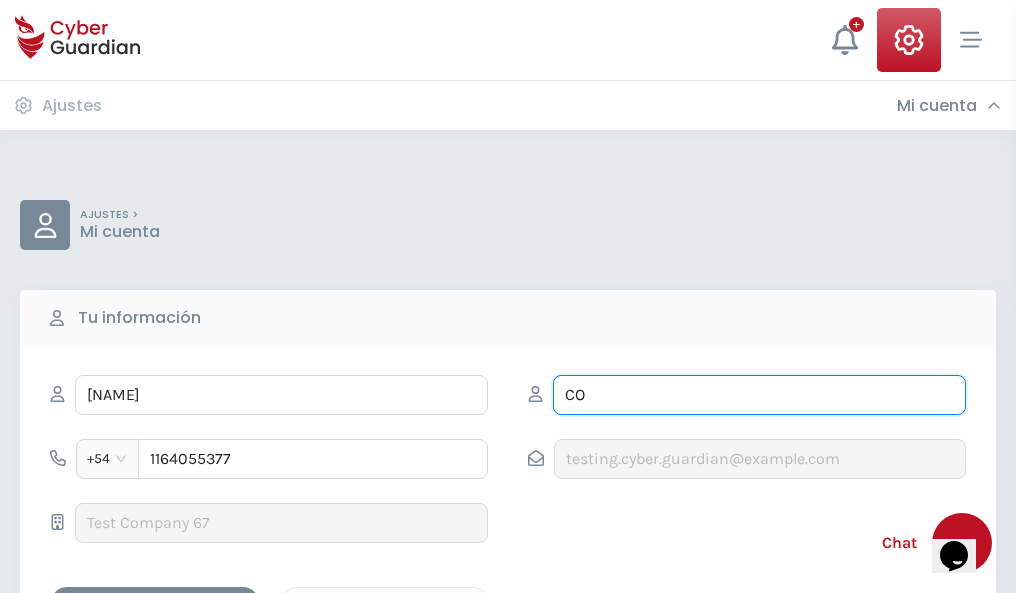 type on "C" 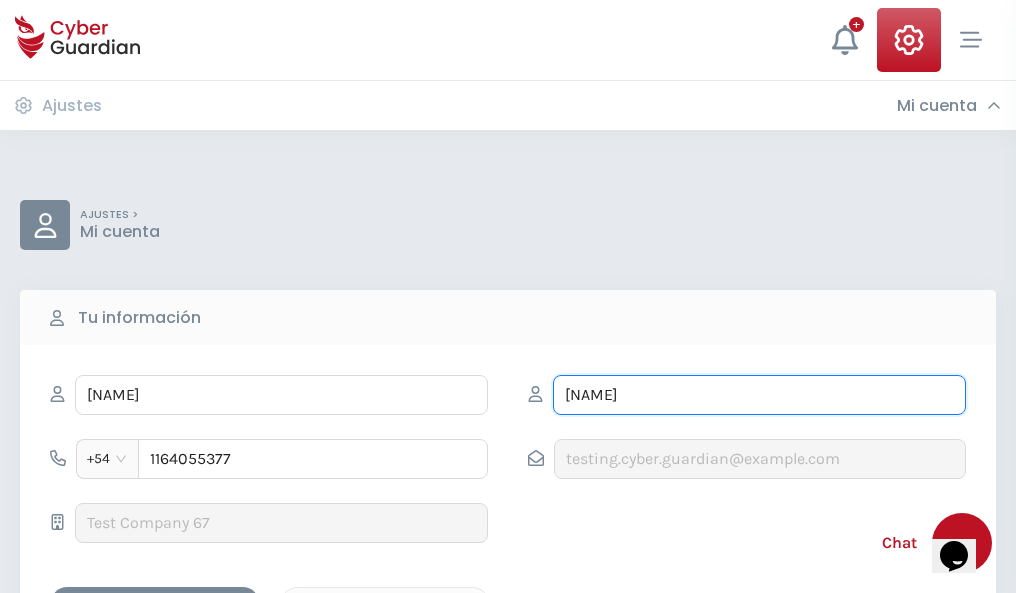 type on "Perea" 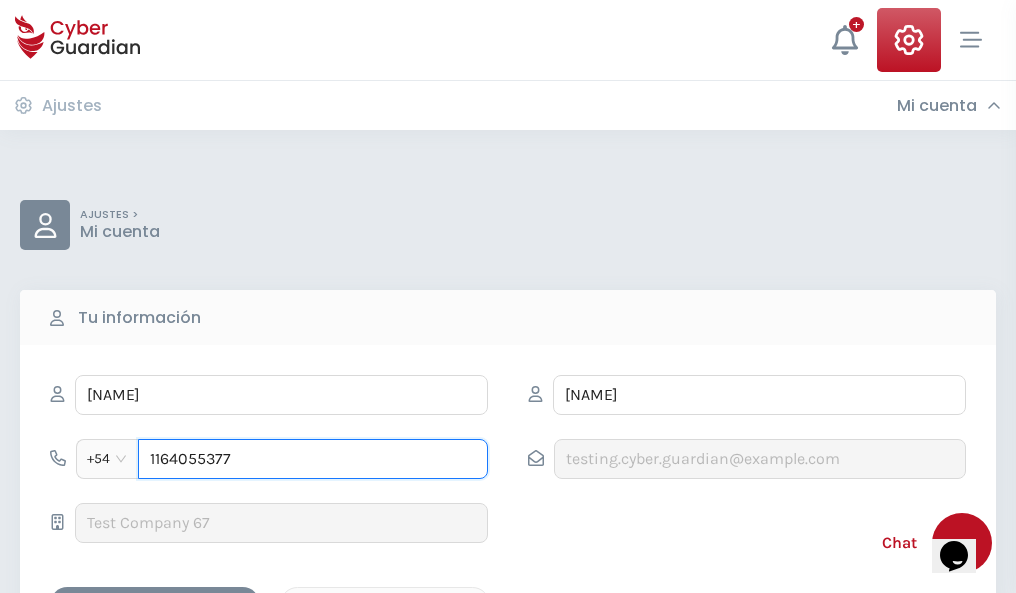 click on "1164055377" at bounding box center [313, 459] 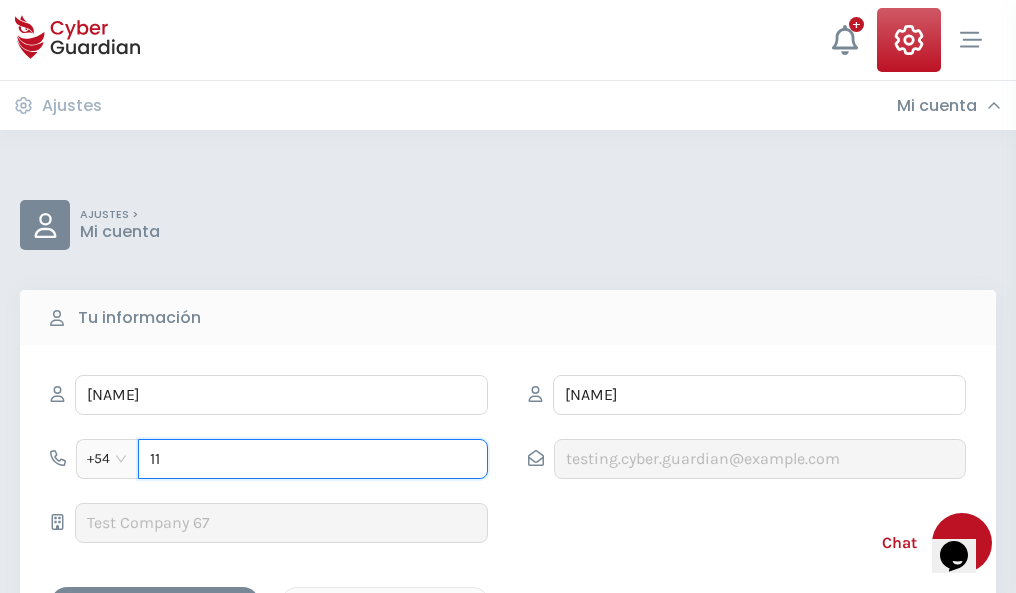 type on "1" 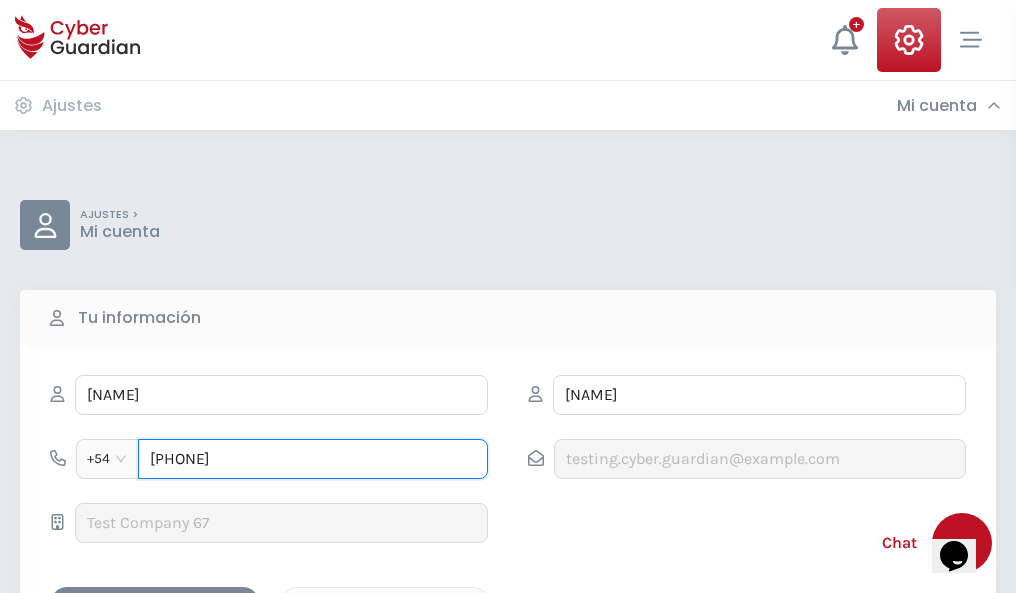 type on "4941554473" 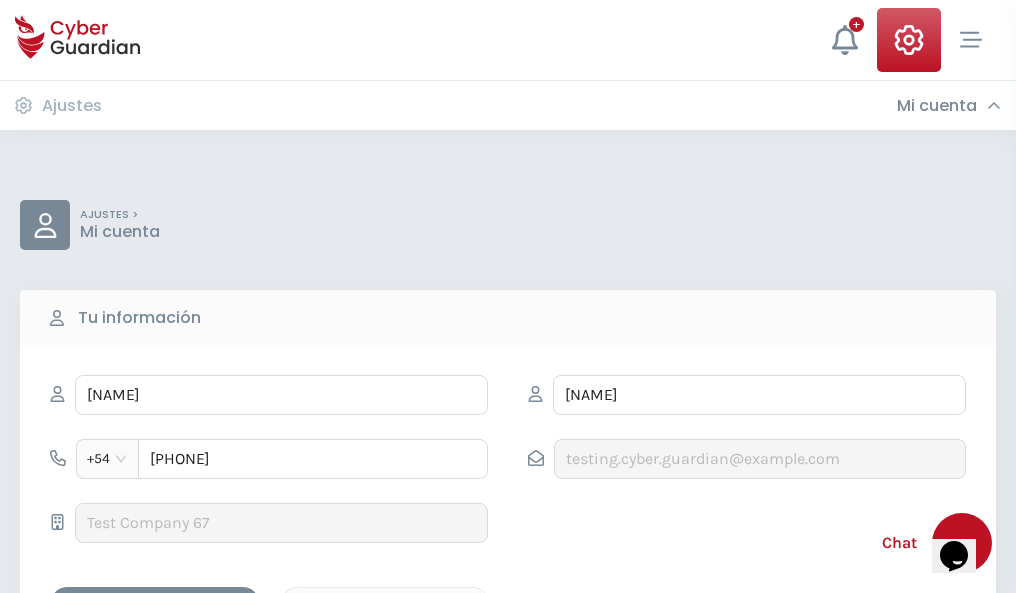 click on "Cancelar" at bounding box center [385, 604] 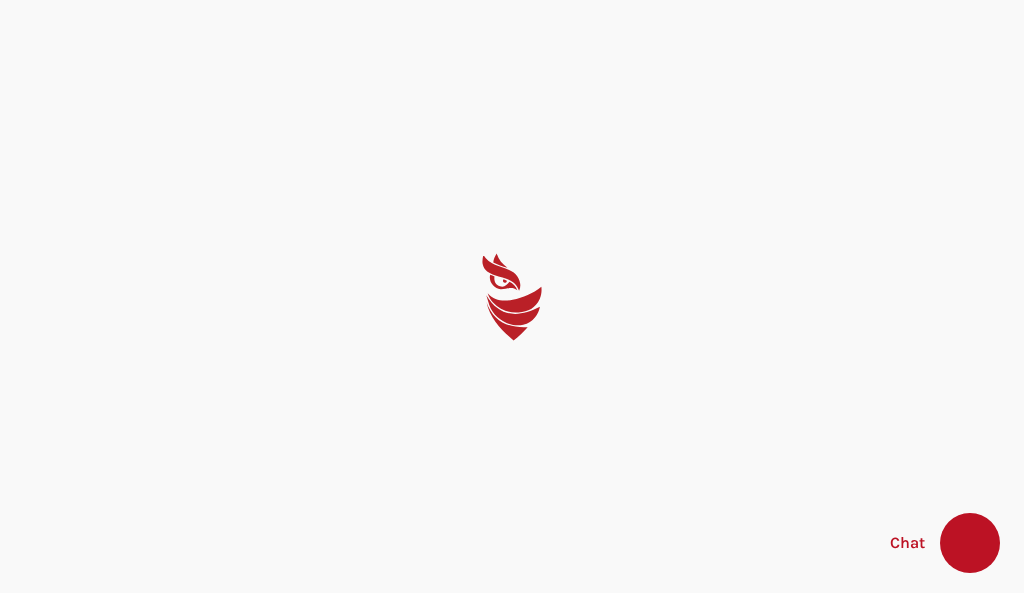scroll, scrollTop: 0, scrollLeft: 0, axis: both 